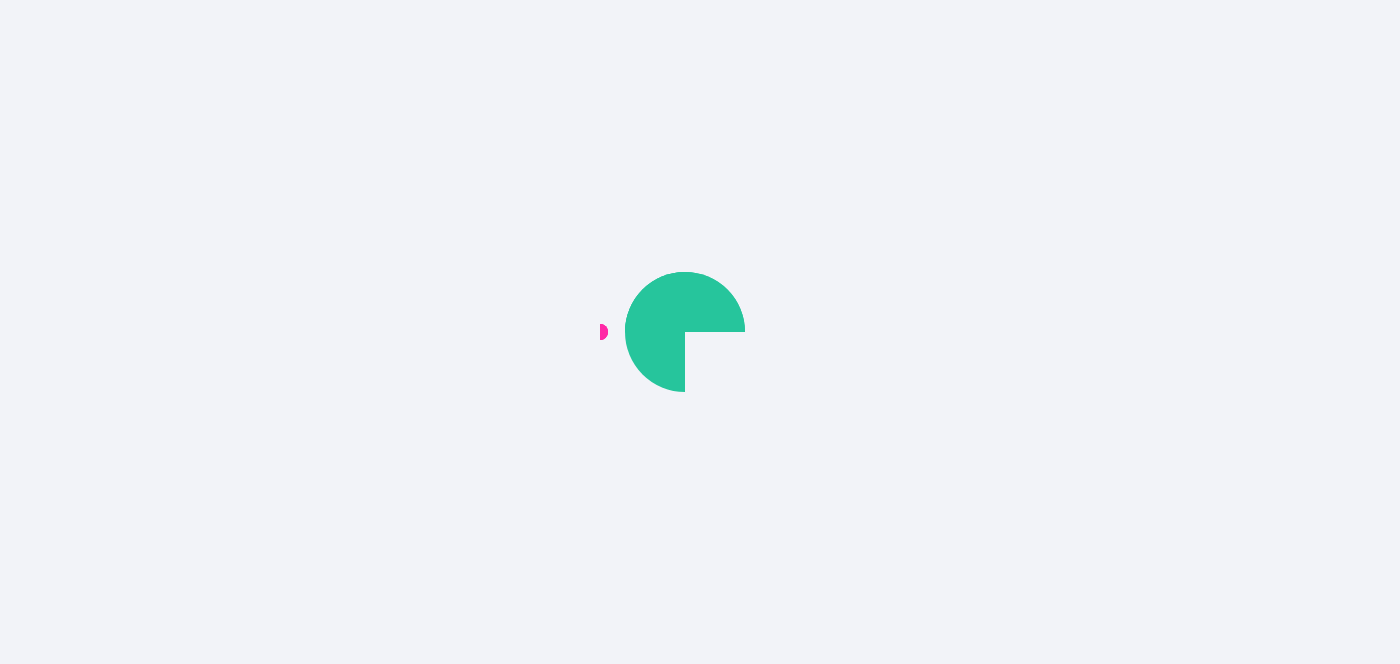 scroll, scrollTop: 0, scrollLeft: 0, axis: both 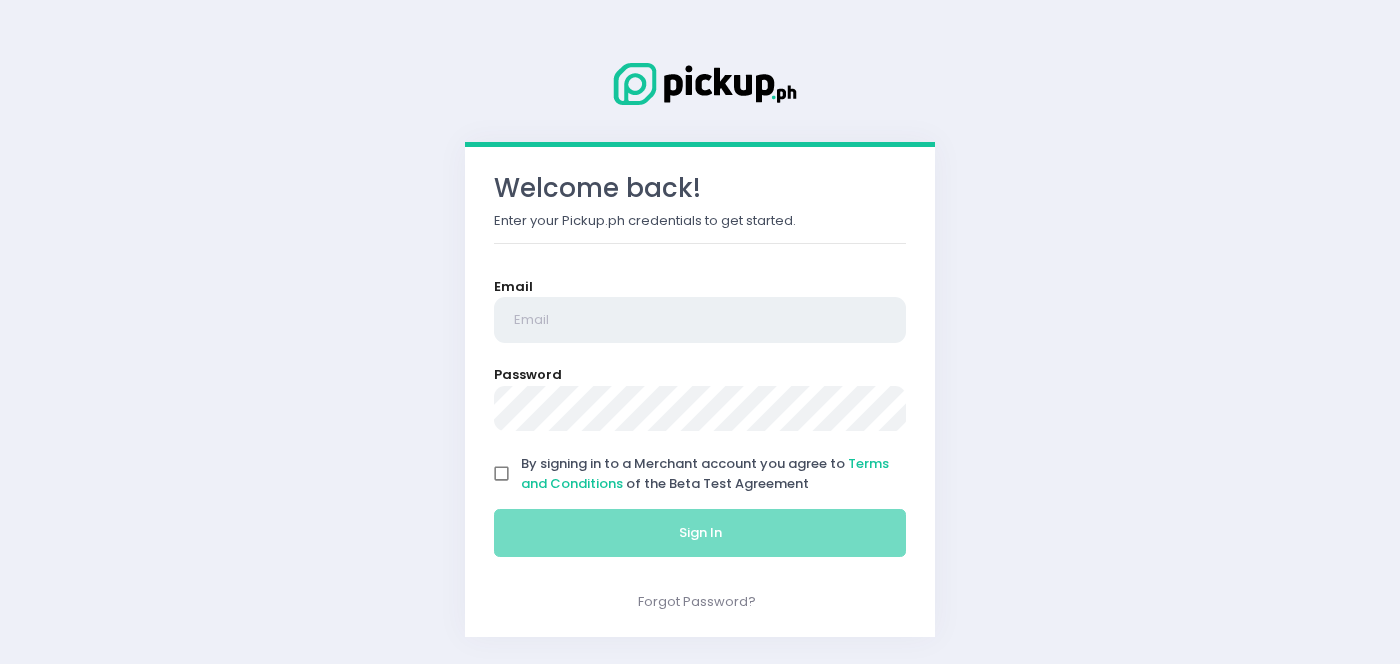 type on "[EMAIL]" 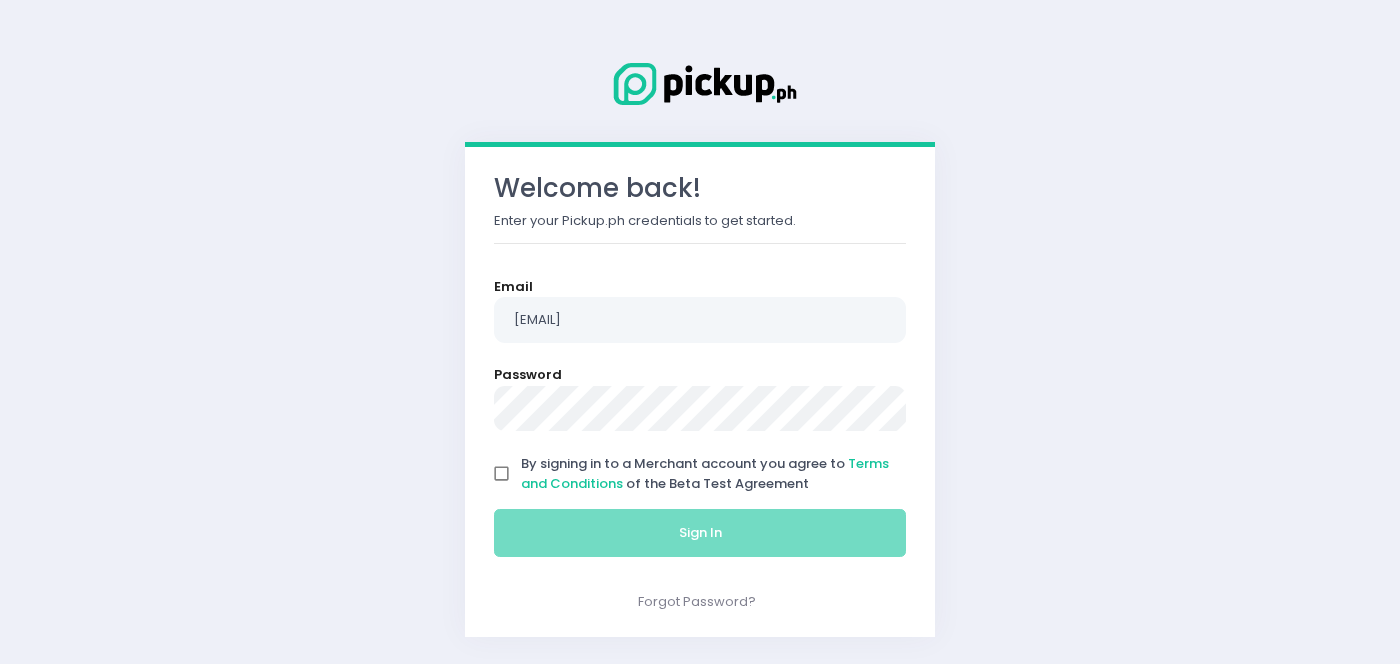 click on "By signing in to a Merchant account you agree to   Terms and Conditions   of the Beta Test Agreement" at bounding box center (502, 474) 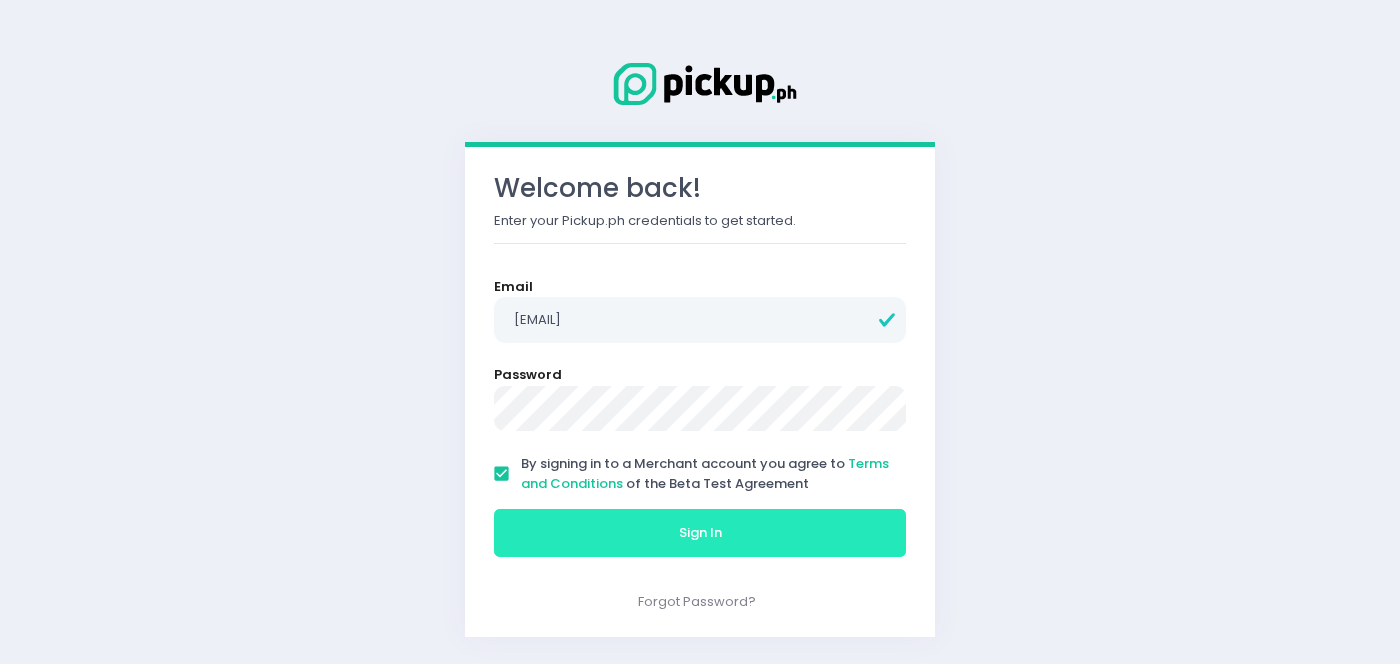 click on "Sign In" at bounding box center (700, 533) 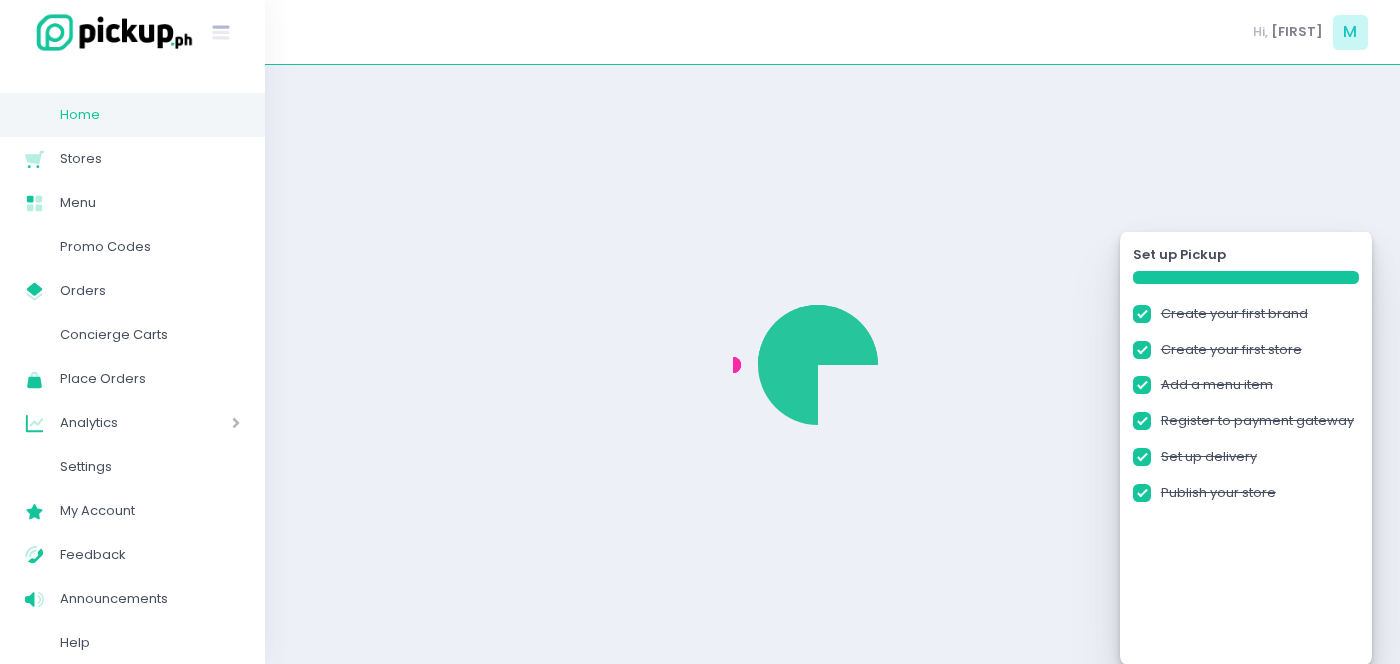checkbox on "true" 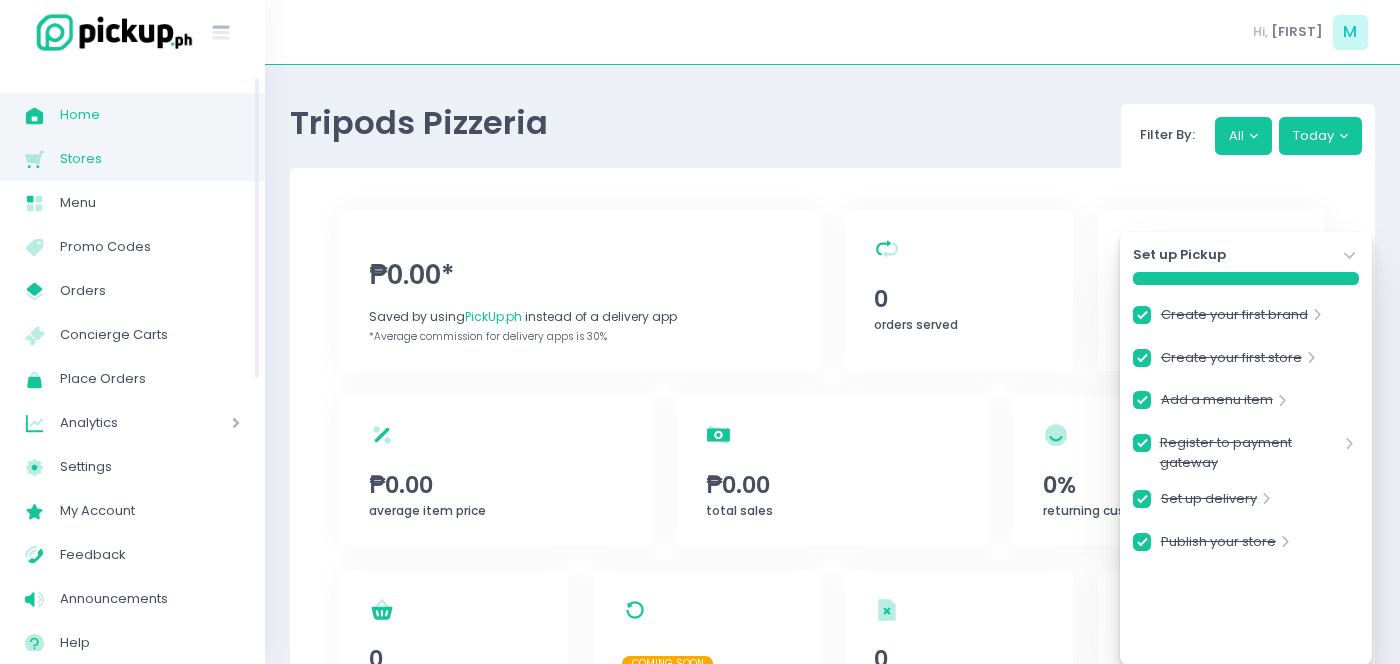 click on "Stores" at bounding box center (150, 159) 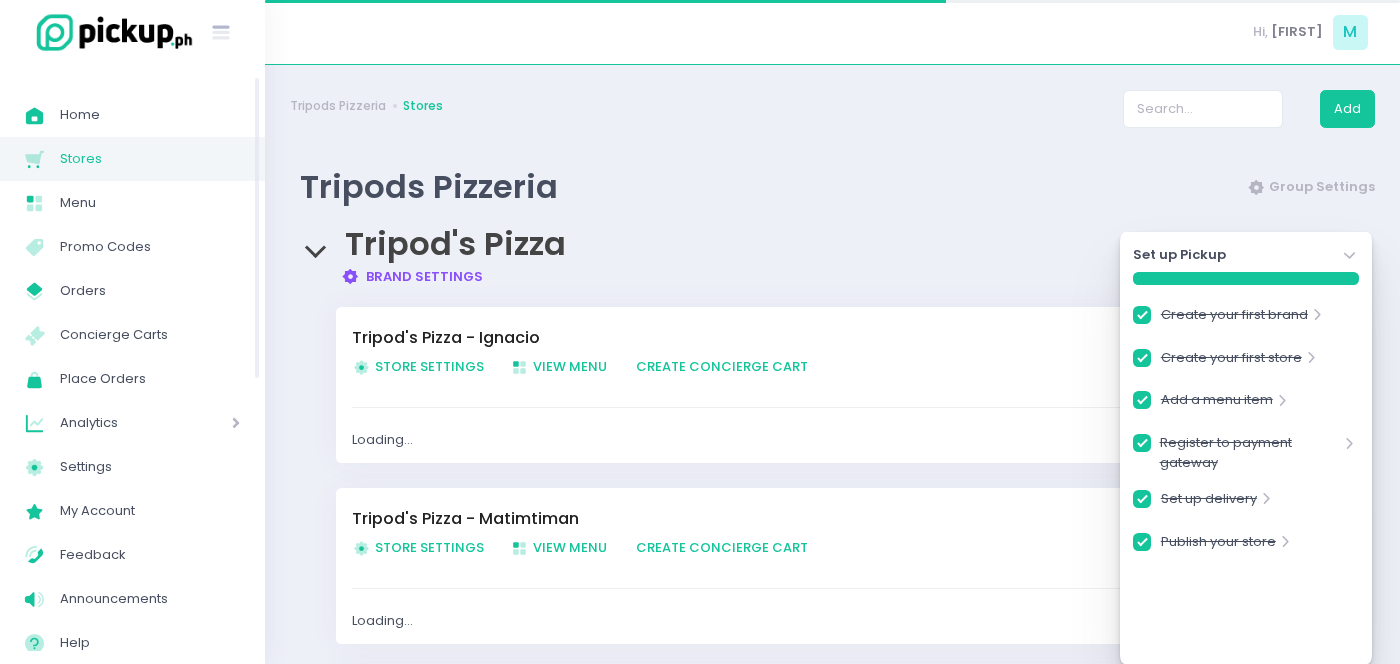 checkbox on "true" 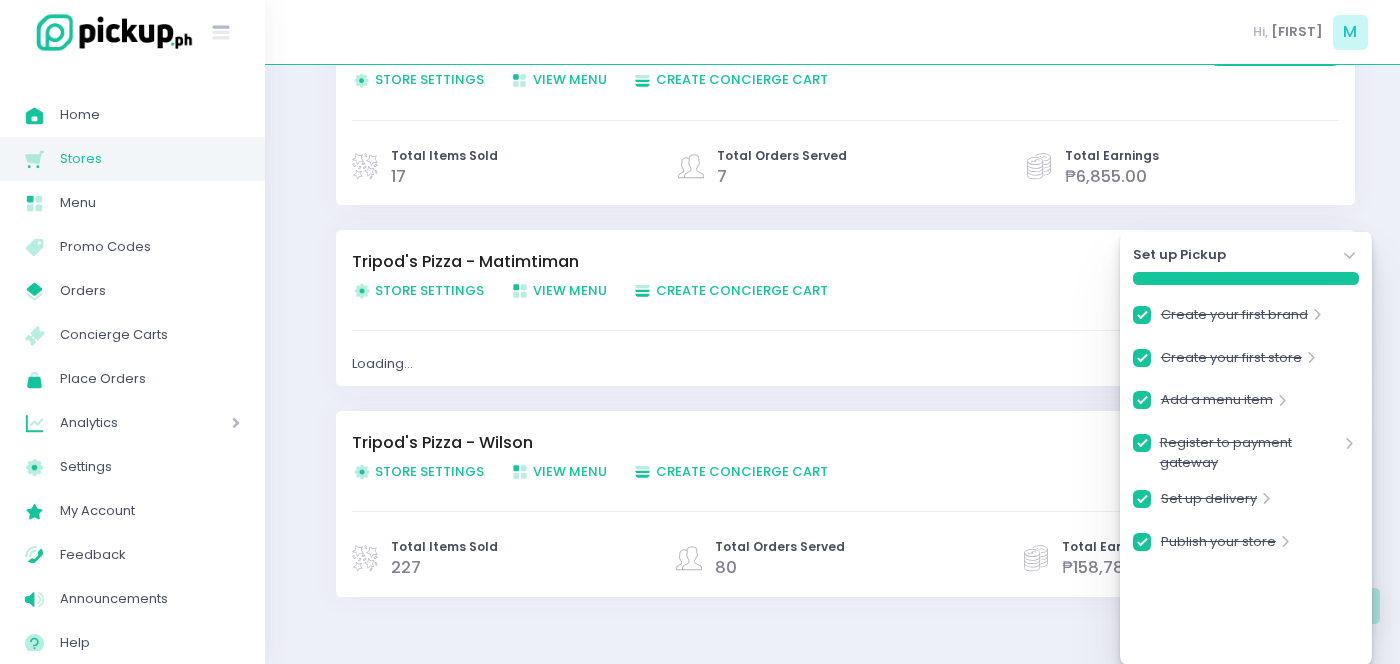 scroll, scrollTop: 366, scrollLeft: 0, axis: vertical 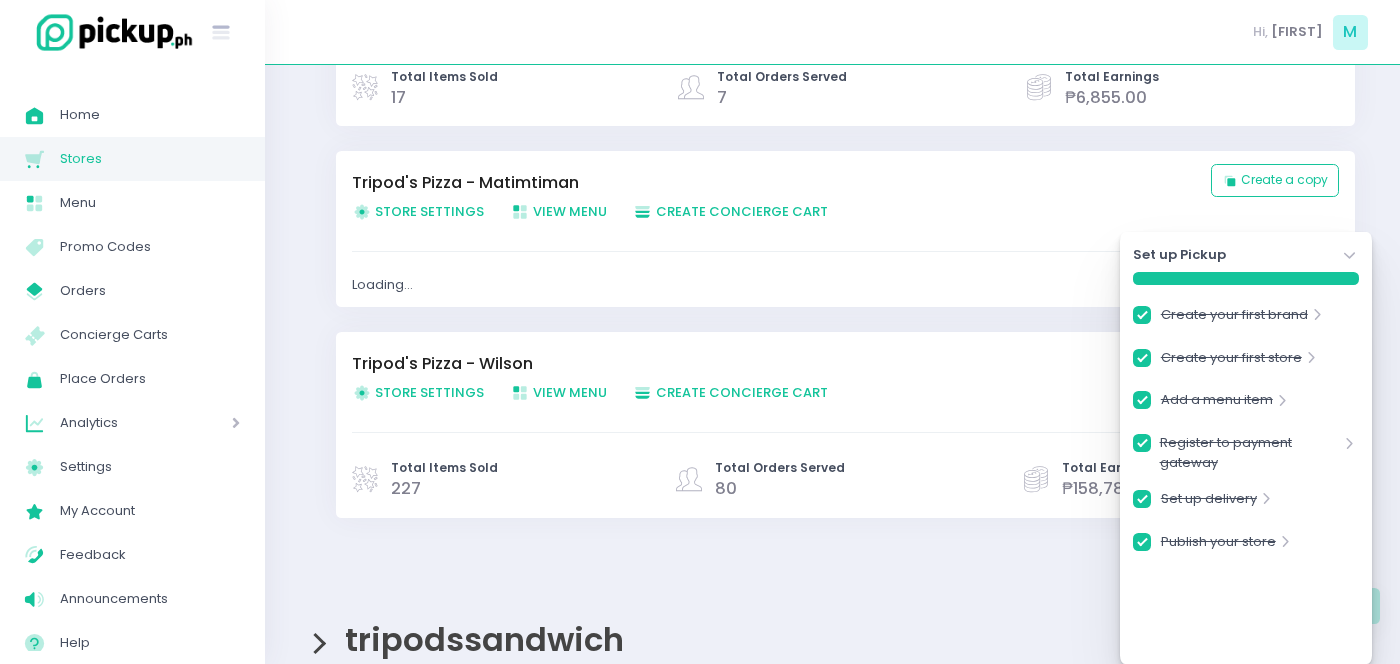 click on "Store Settings Created with Sketch. Store Settings" at bounding box center [418, 392] 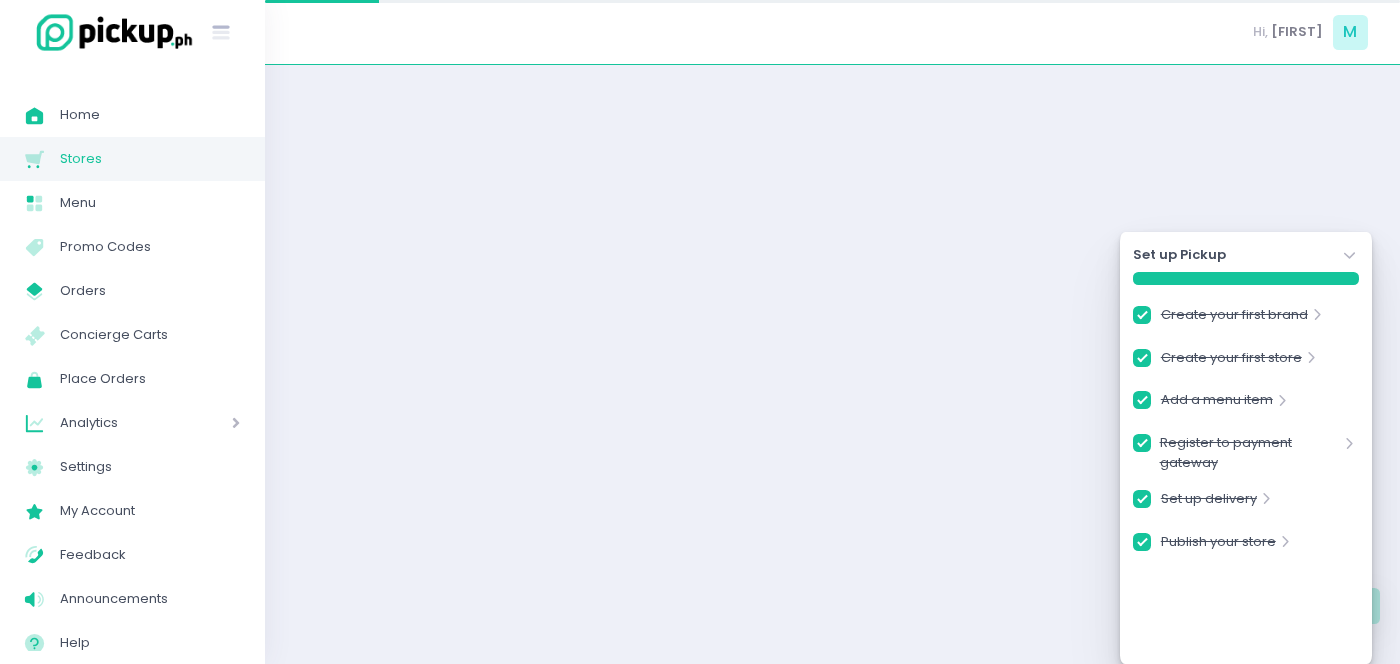 scroll, scrollTop: 0, scrollLeft: 0, axis: both 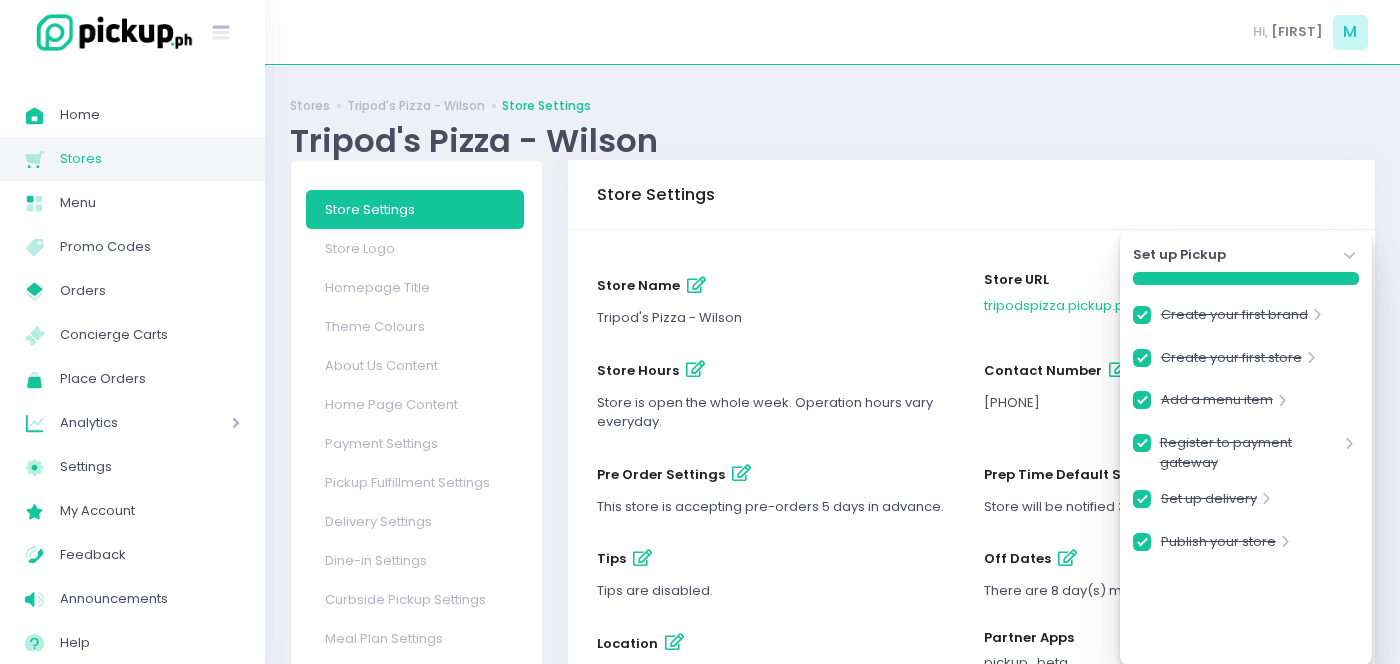 click at bounding box center (695, 369) 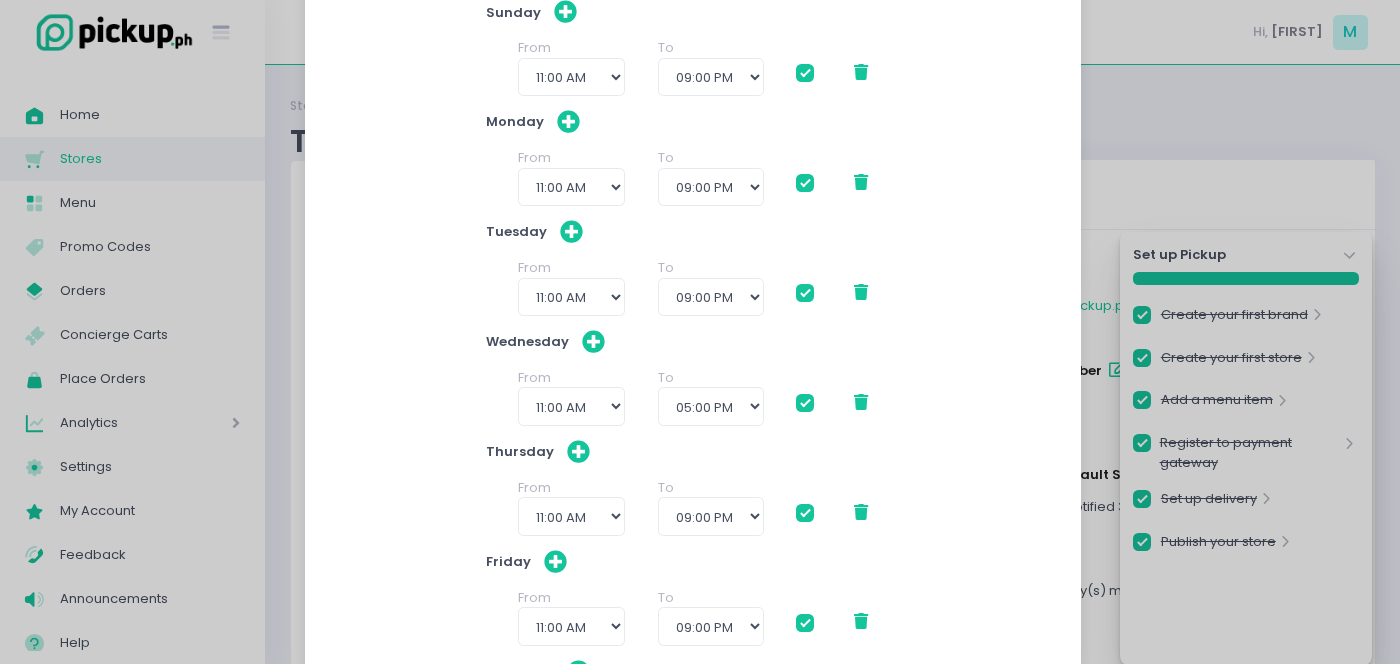 scroll, scrollTop: 159, scrollLeft: 0, axis: vertical 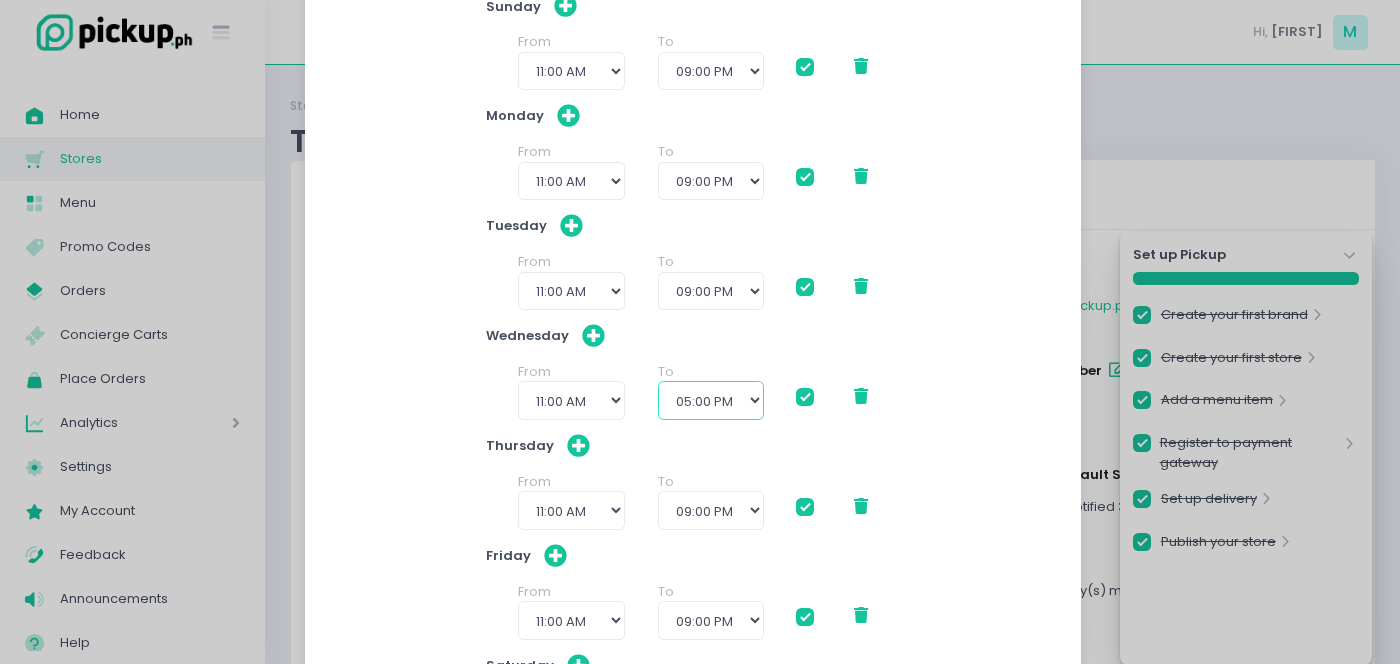 click on "12:00 PM 12:30 PM 01:00 PM 01:30 PM 02:00 PM 02:30 PM 03:00 PM 03:30 PM 04:00 PM 04:30 PM 05:00 PM 05:30 PM 06:00 PM 06:30 PM 07:00 PM 07:30 PM 08:00 PM 08:30 PM 09:00 PM 09:30 PM 10:00 PM 10:30 PM 11:00 PM 11:30 PM" at bounding box center [711, 400] 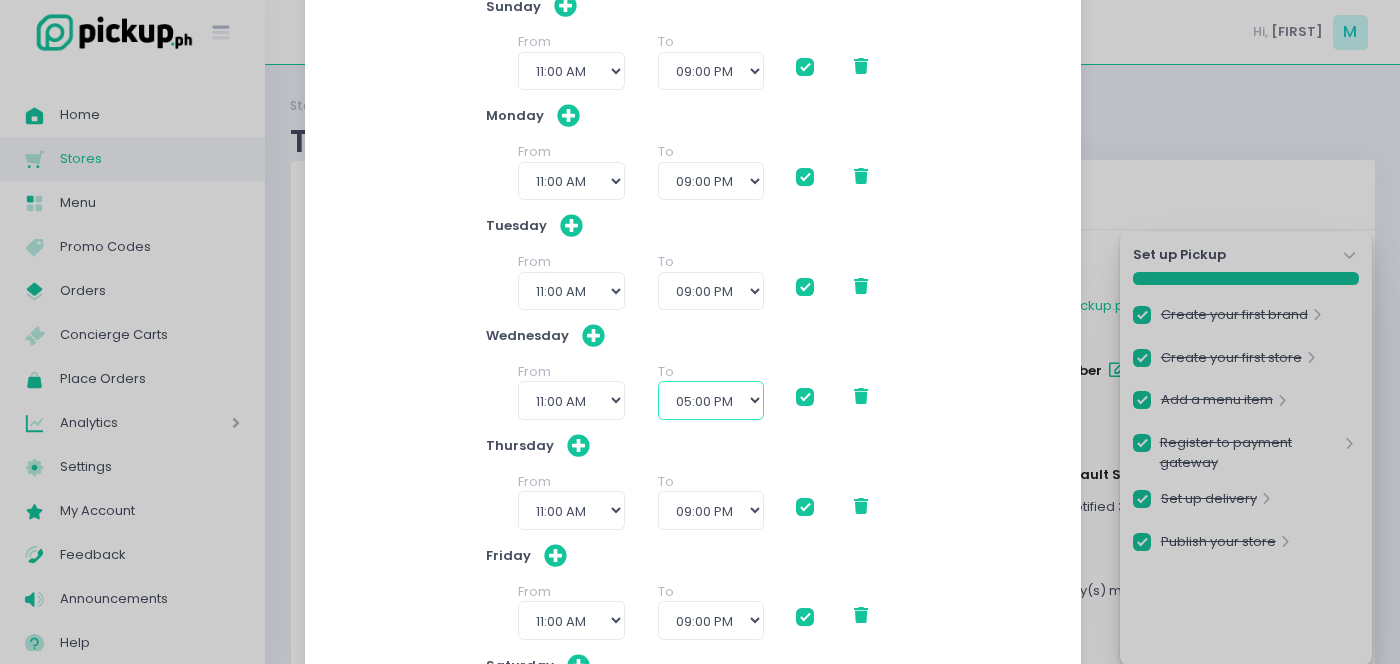 select on "21:00" 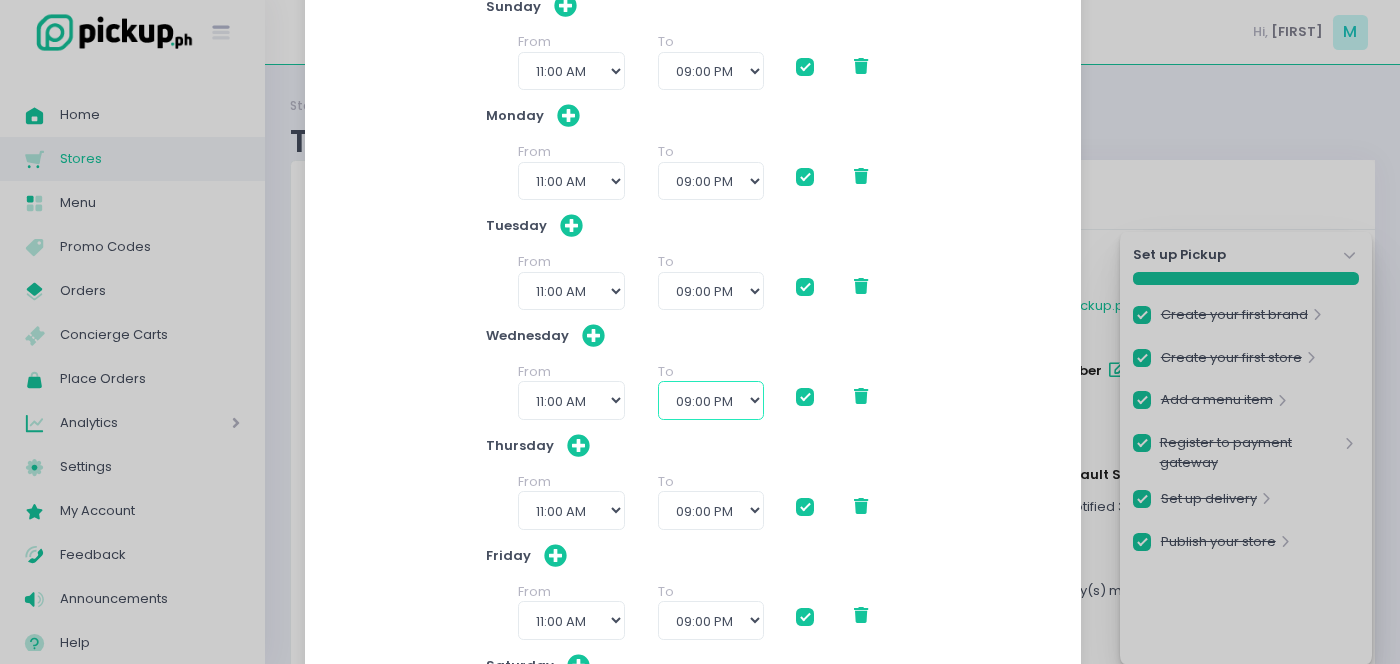 checkbox on "true" 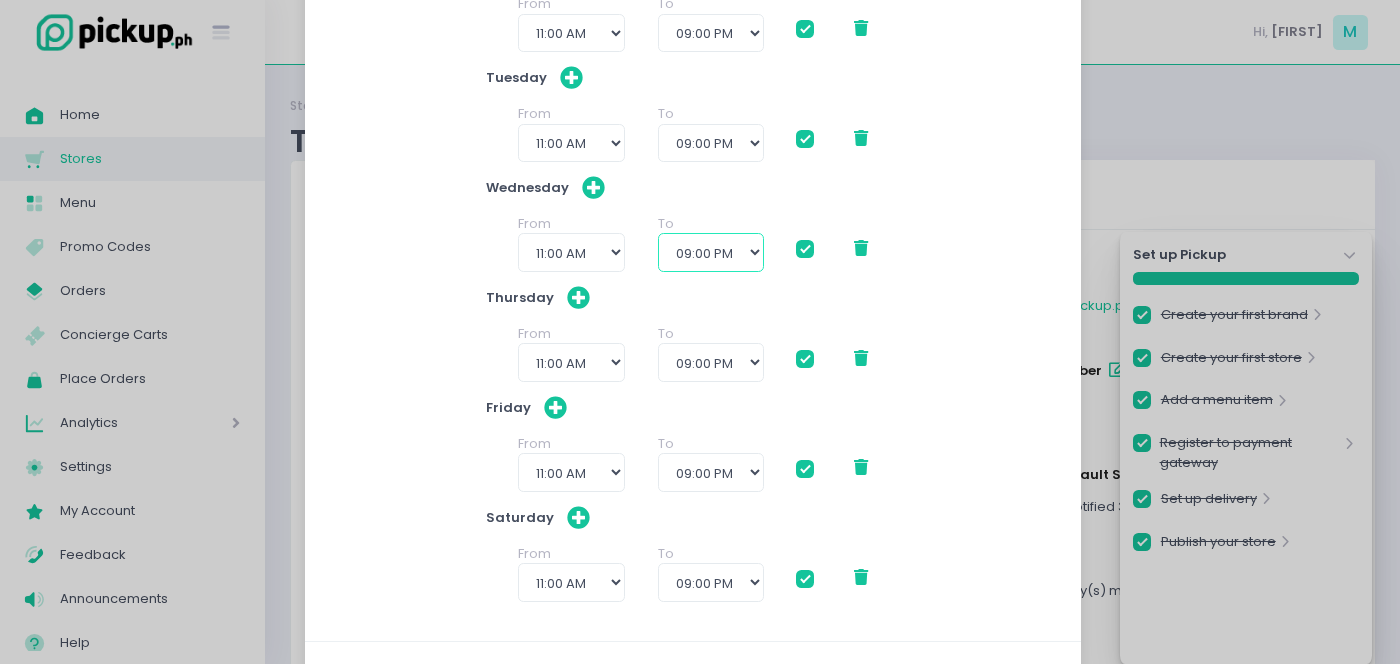scroll, scrollTop: 391, scrollLeft: 0, axis: vertical 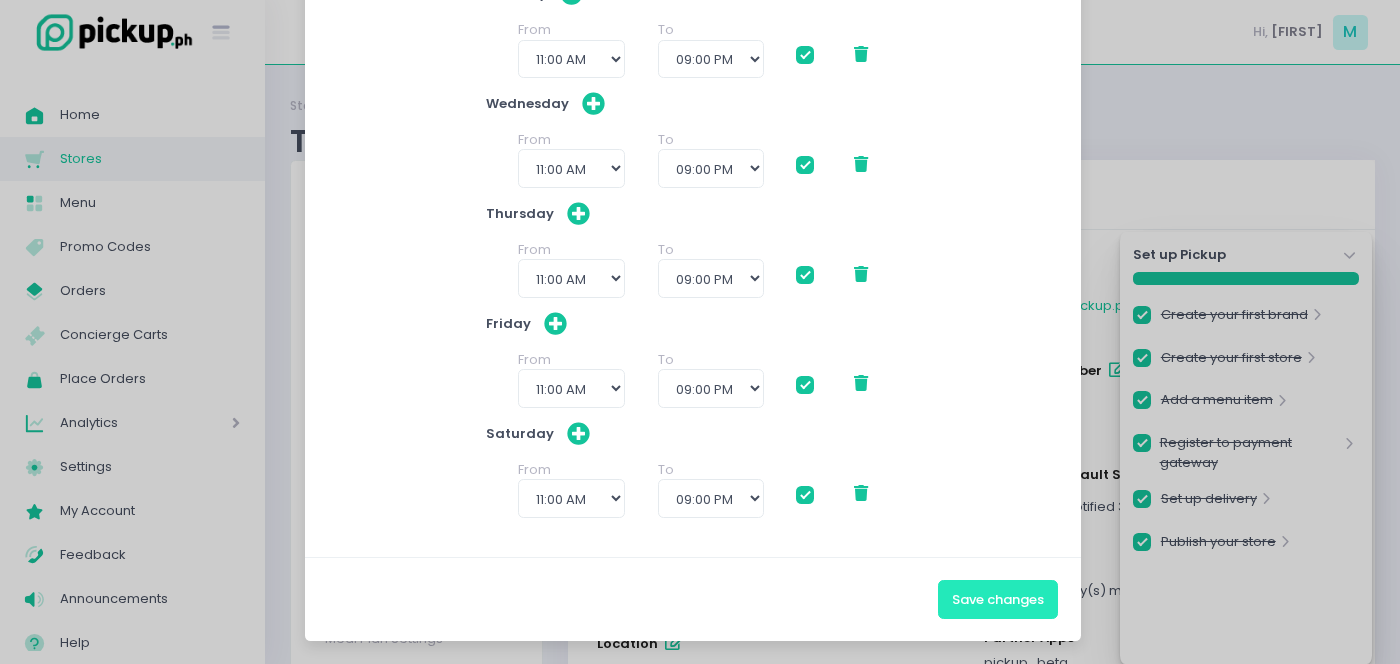 click on "Save changes" at bounding box center (998, 599) 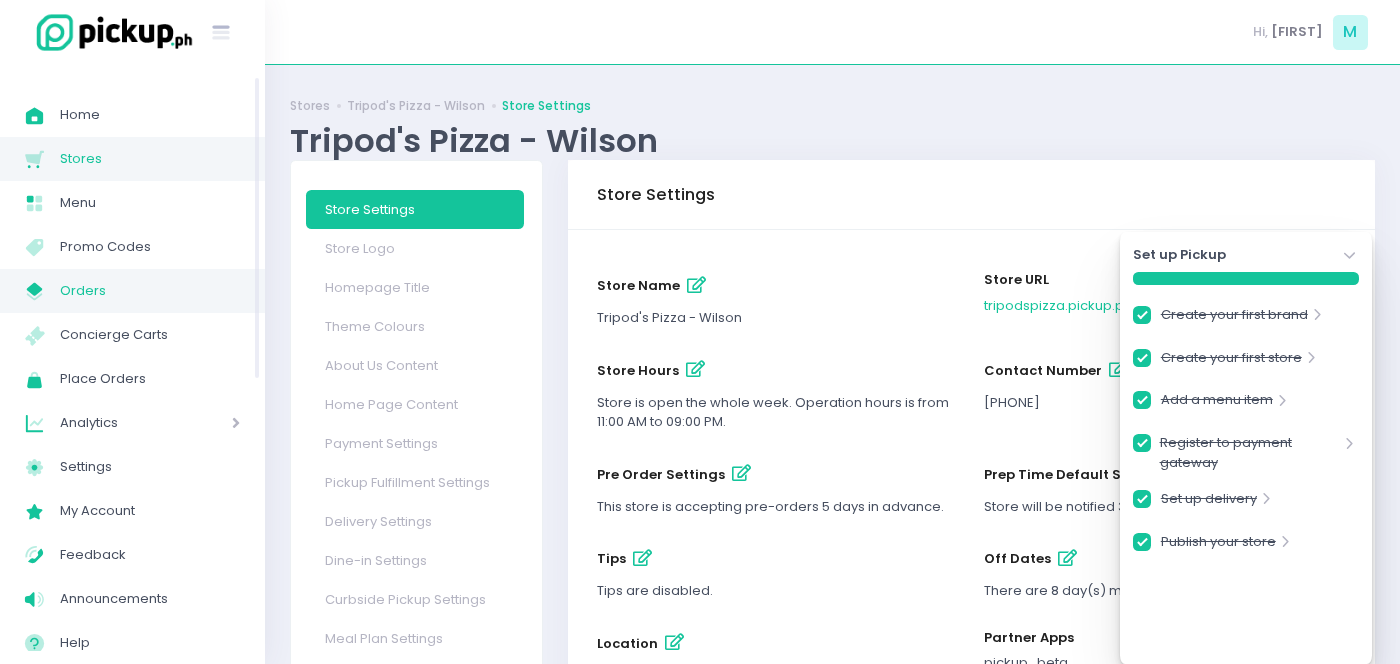 click on "Orders" at bounding box center [150, 291] 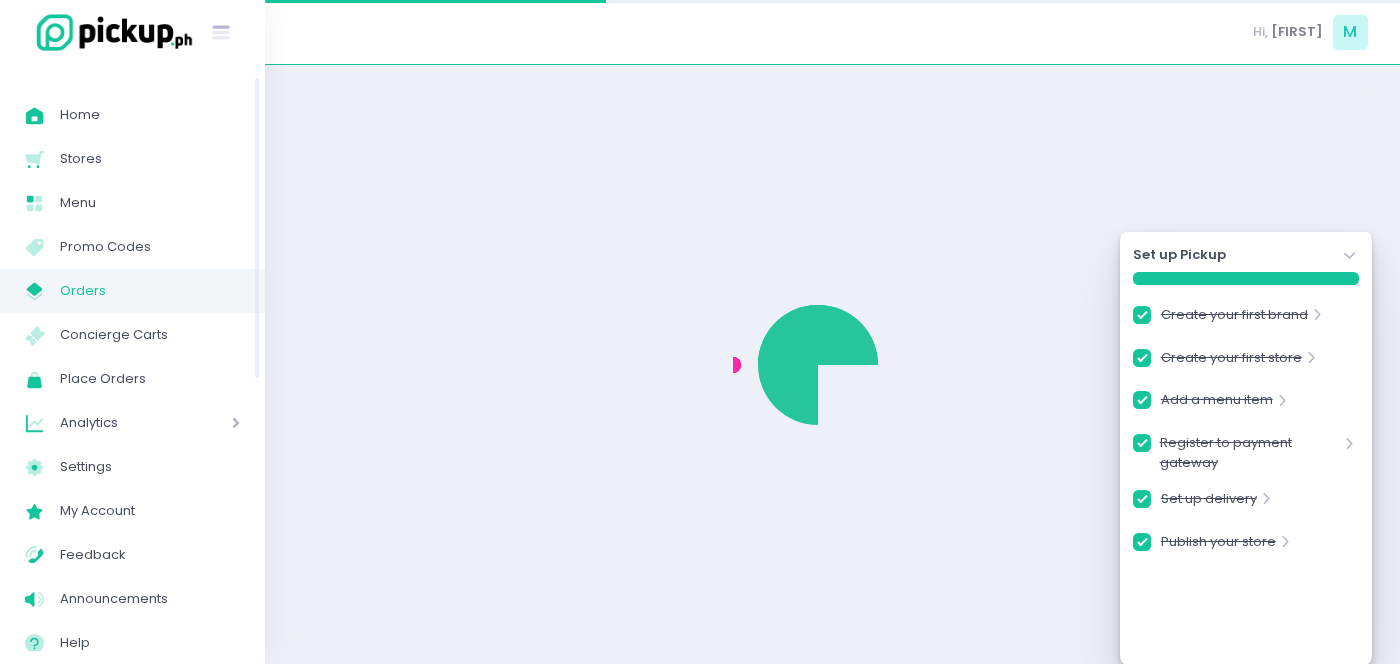checkbox on "true" 